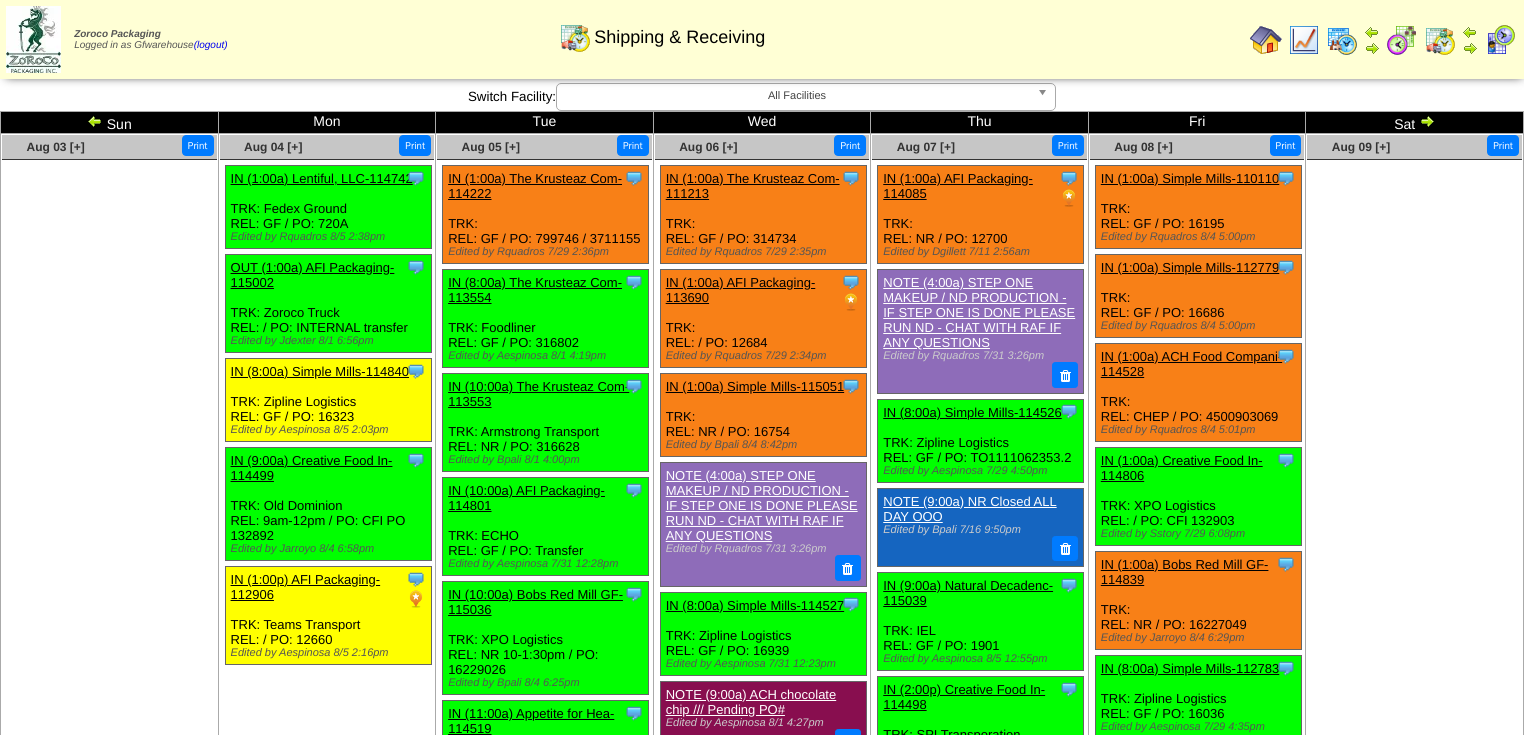 scroll, scrollTop: 0, scrollLeft: 0, axis: both 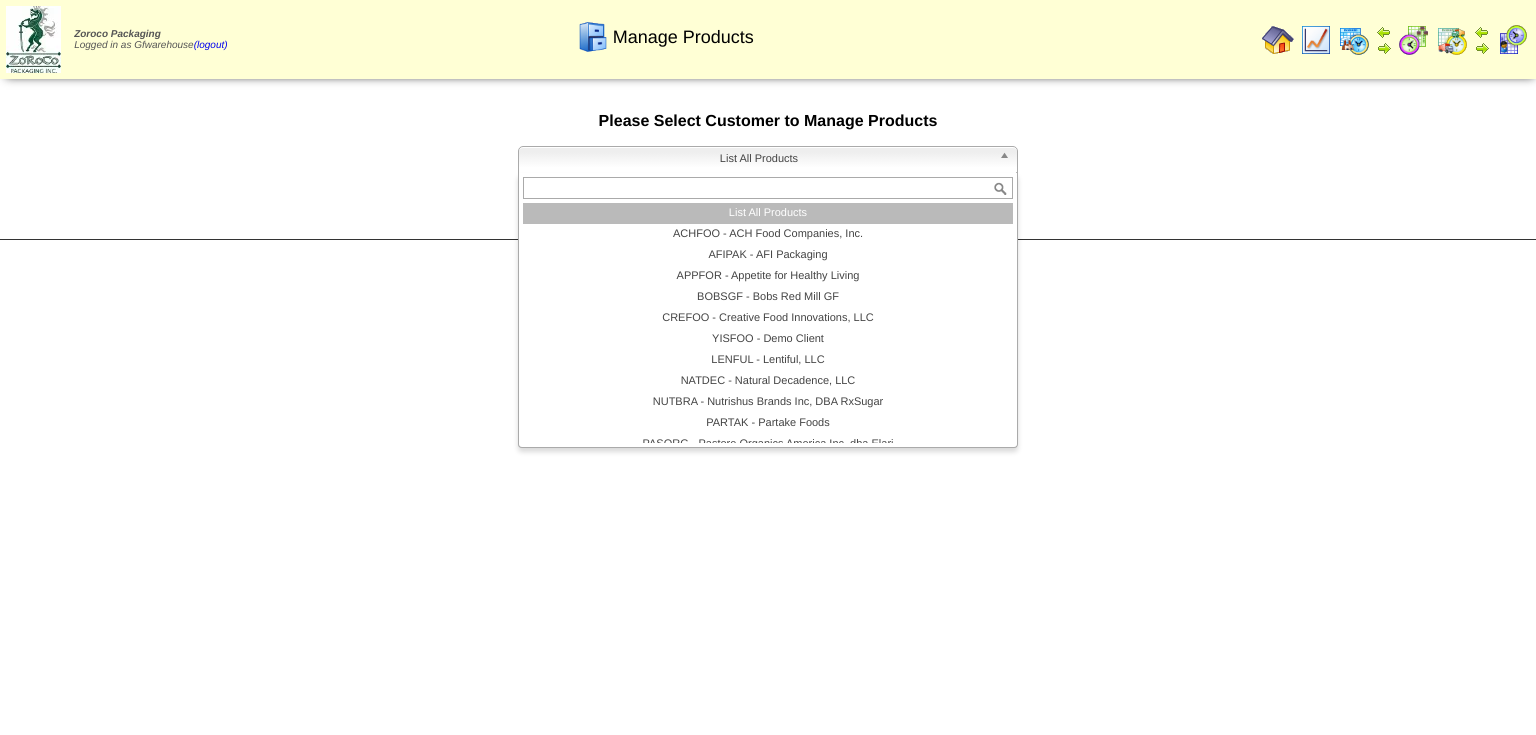 click at bounding box center (1008, 160) 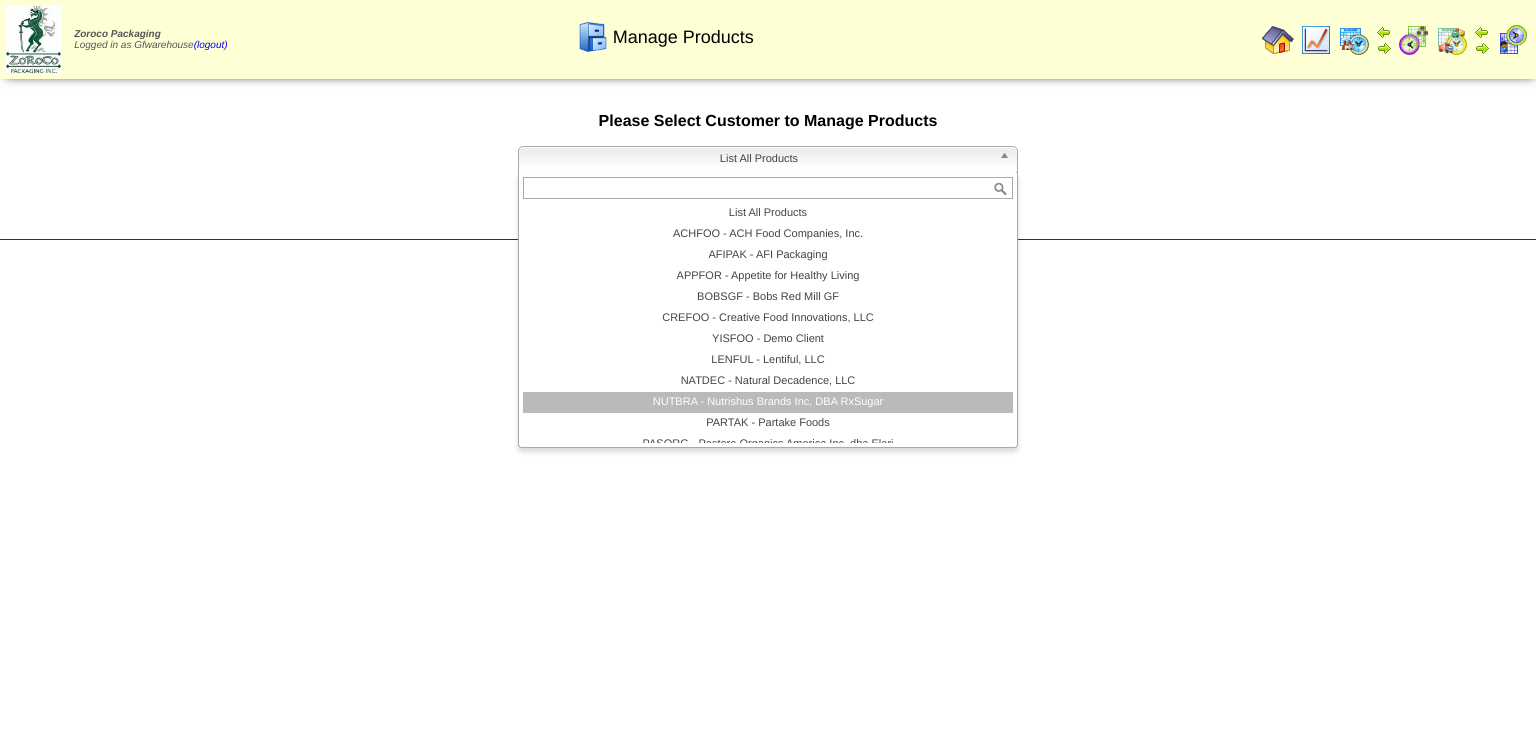 scroll, scrollTop: 116, scrollLeft: 0, axis: vertical 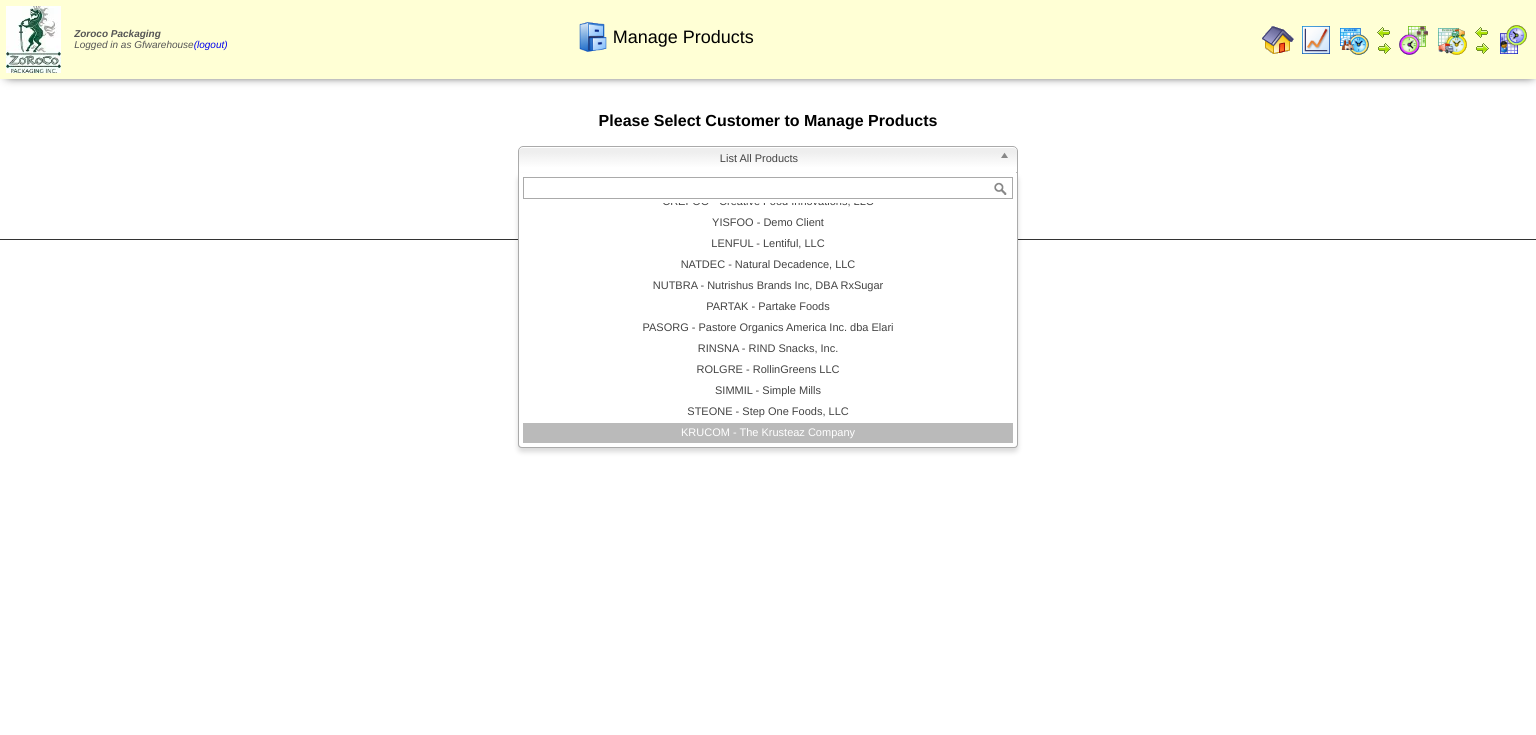 click on "KRUCOM - The Krusteaz Company" at bounding box center [768, 433] 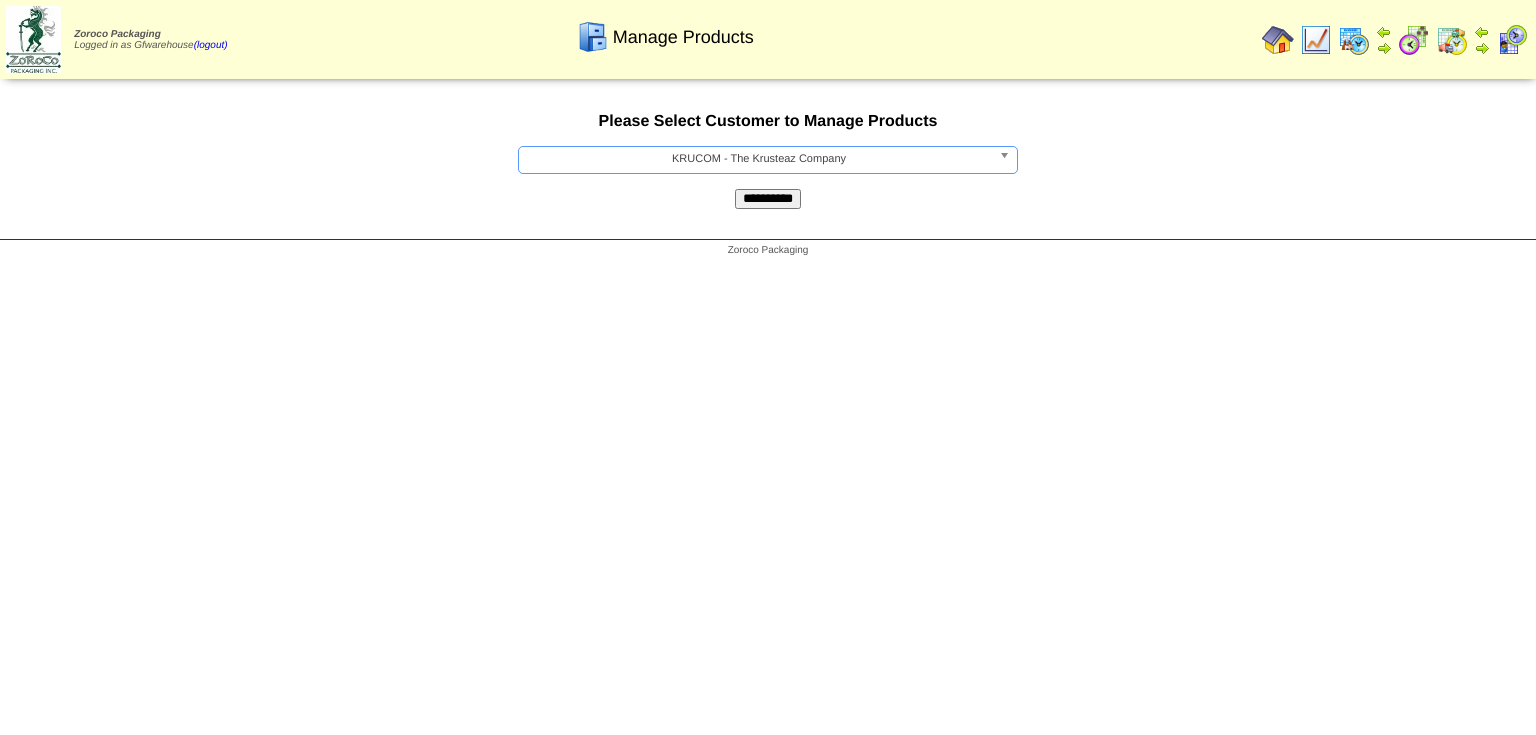 click on "**********" at bounding box center [768, 199] 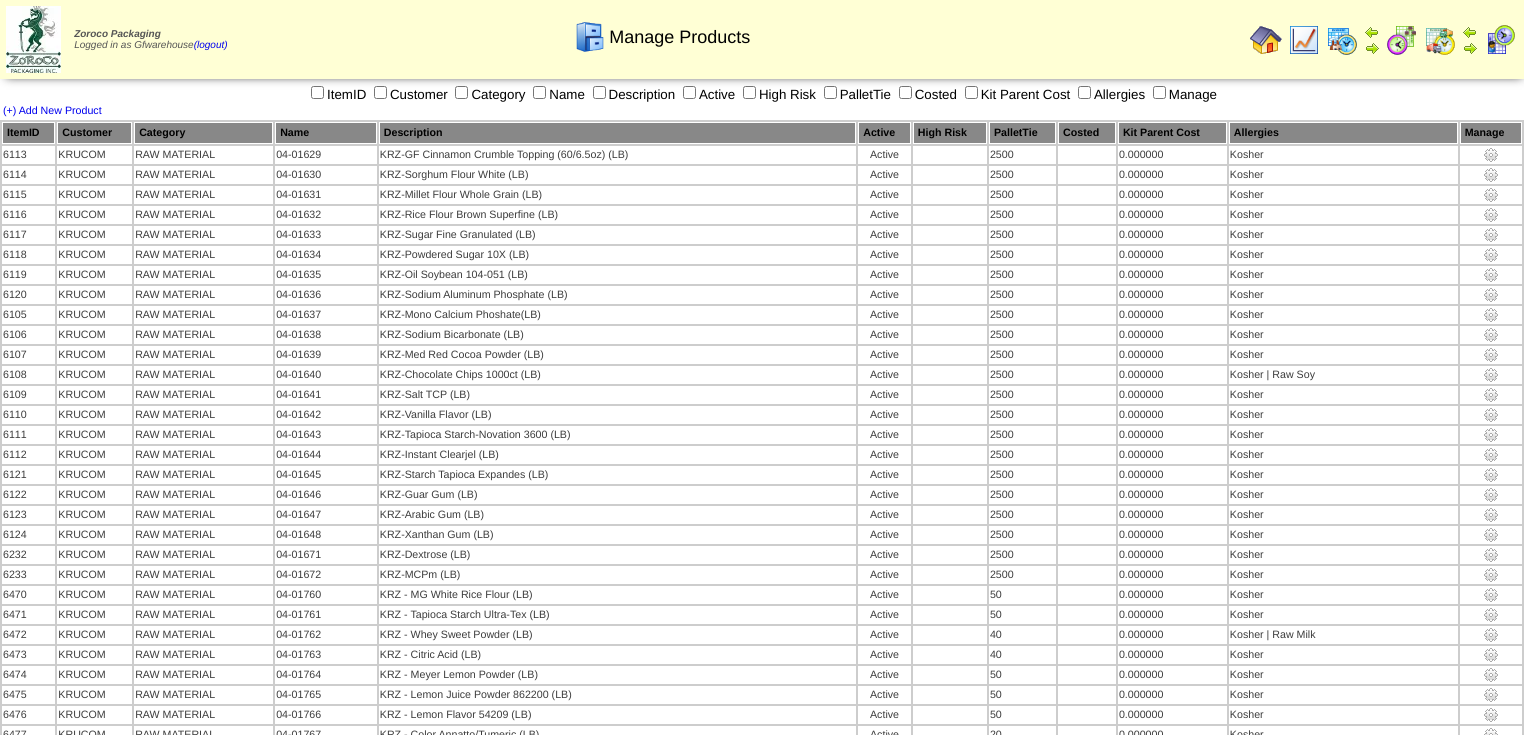 scroll, scrollTop: 0, scrollLeft: 0, axis: both 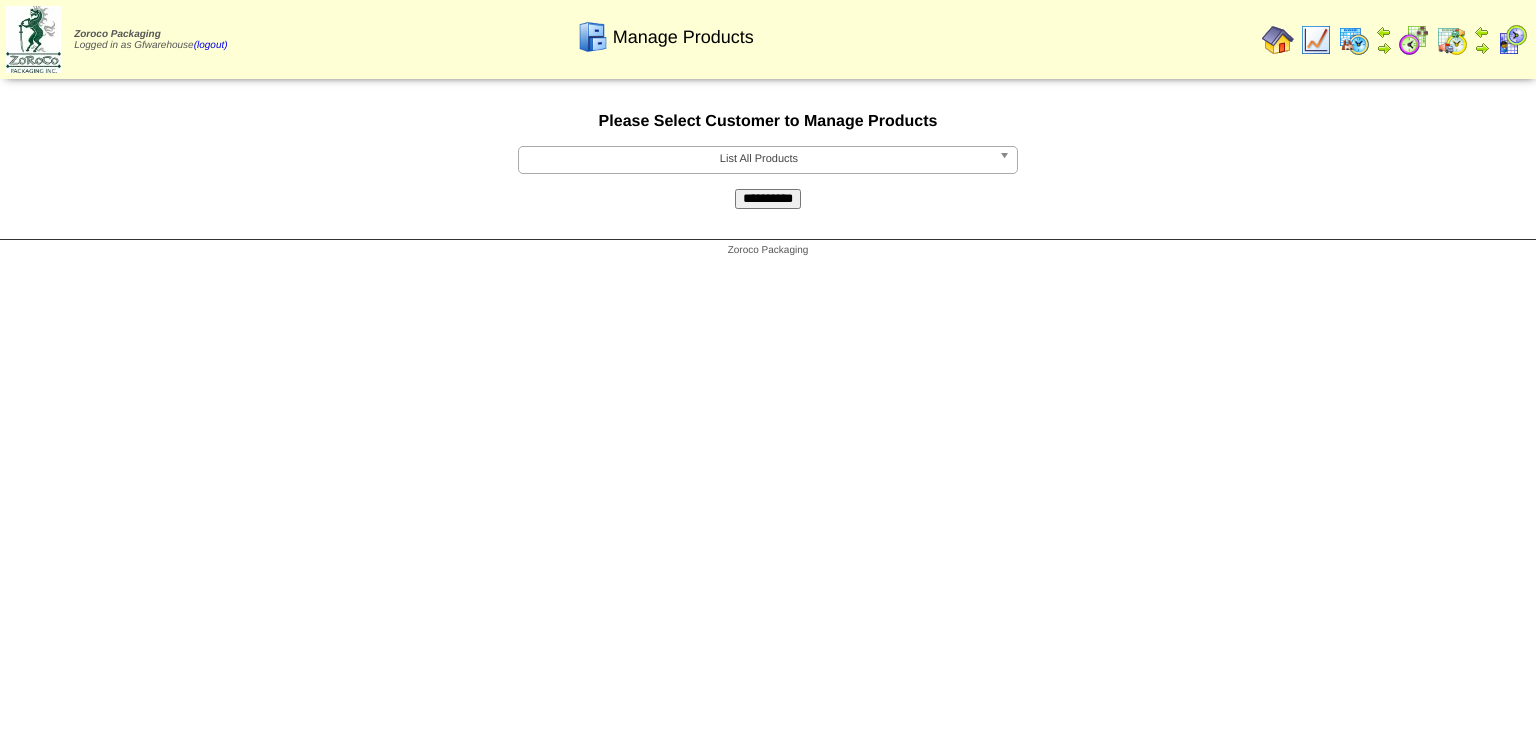 click on "List All Products" at bounding box center [759, 159] 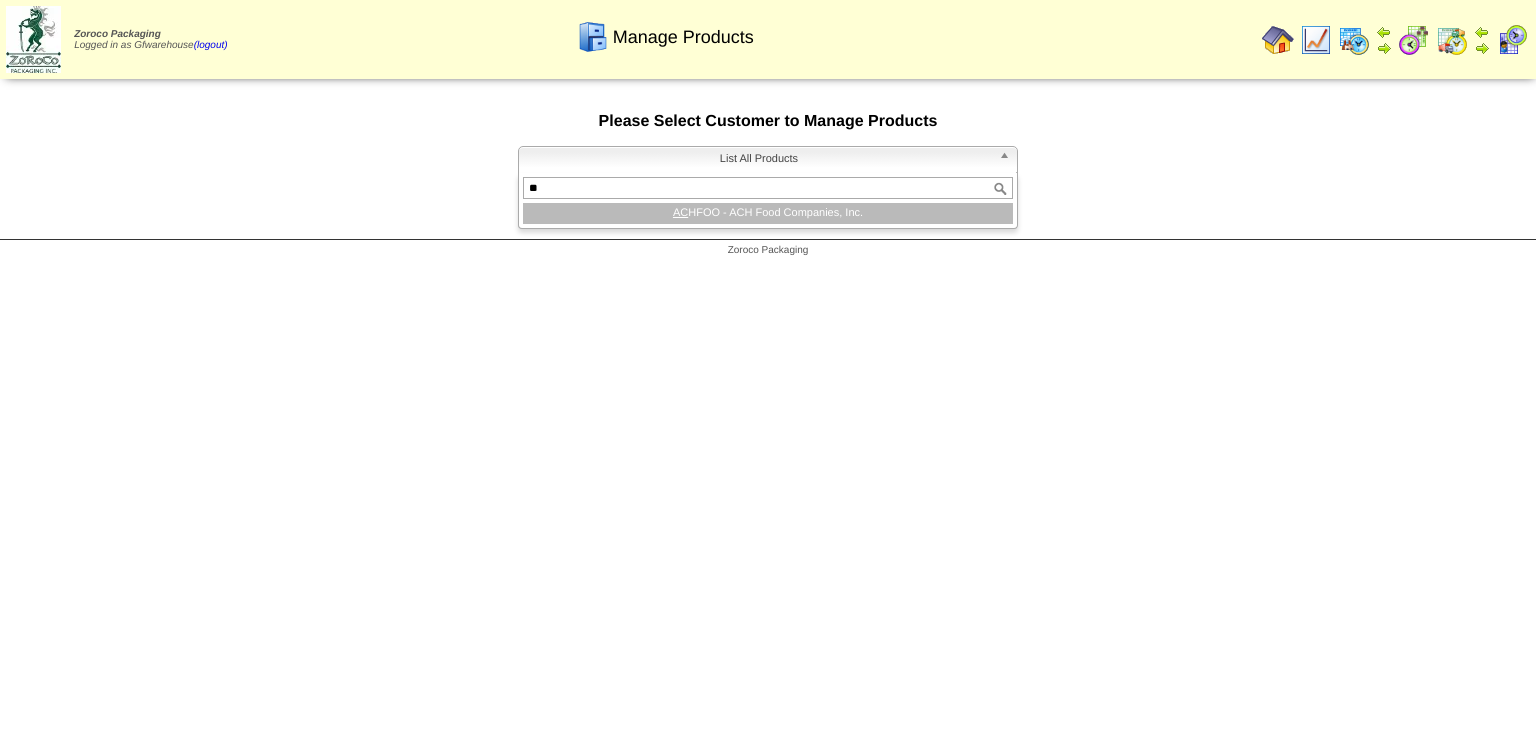type on "**" 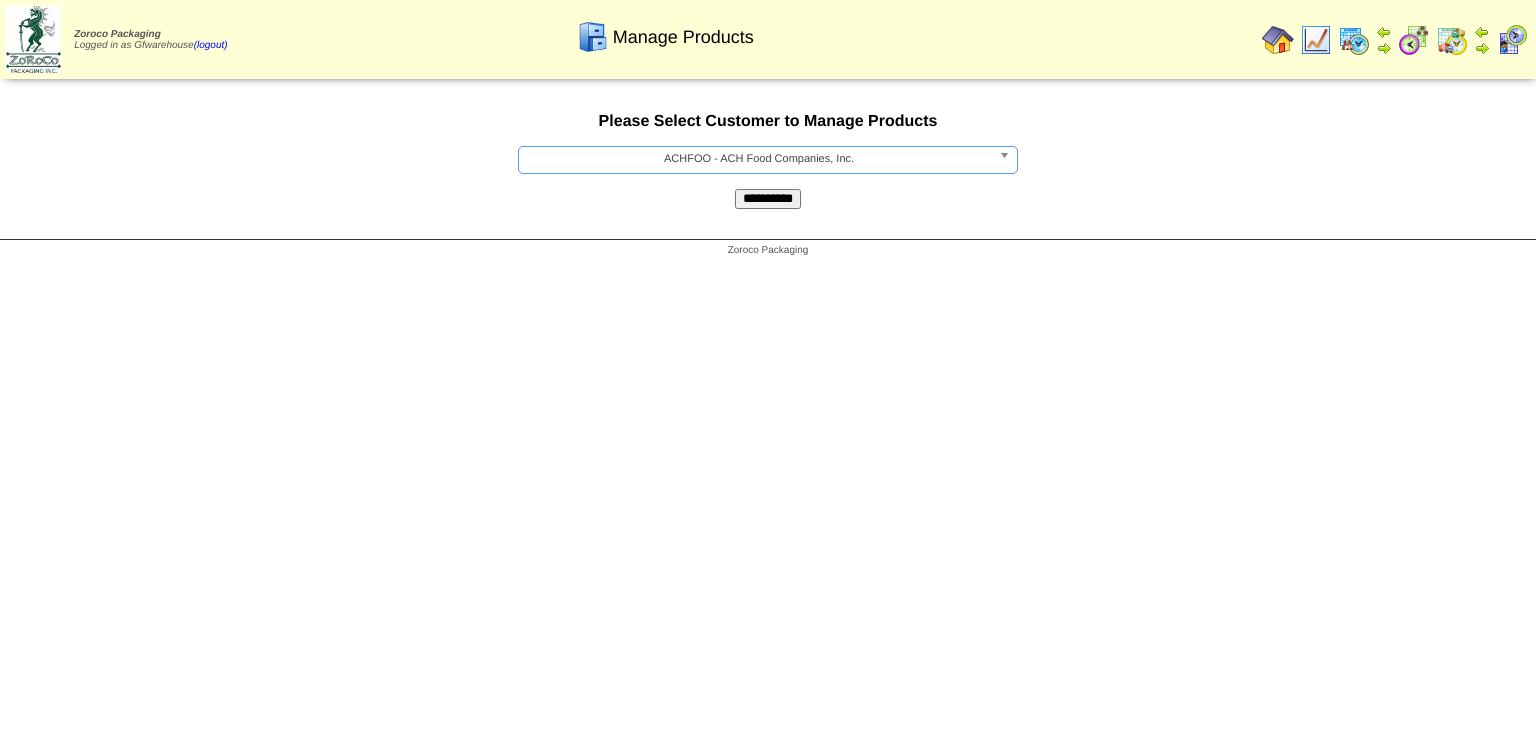 click on "**********" at bounding box center [768, 199] 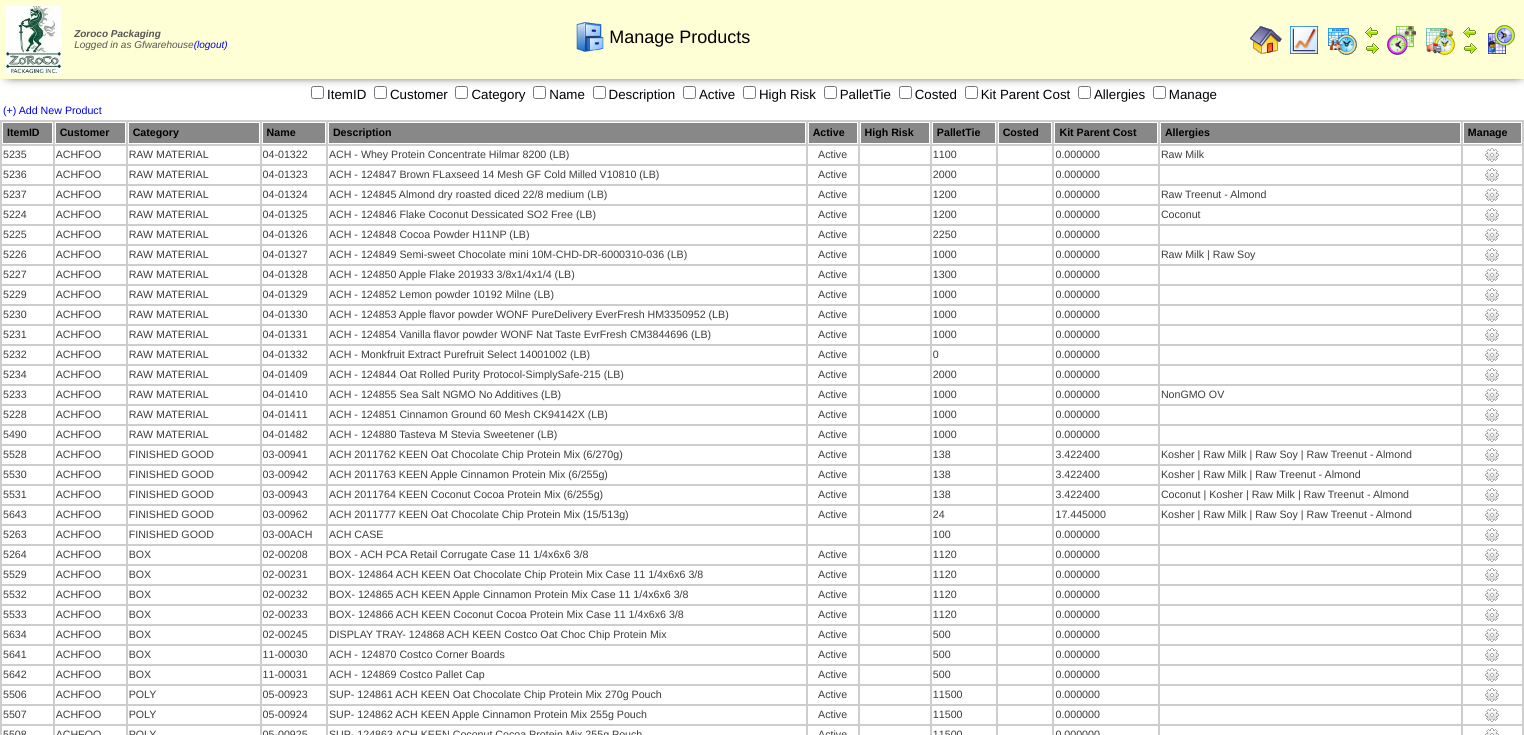 scroll, scrollTop: 0, scrollLeft: 0, axis: both 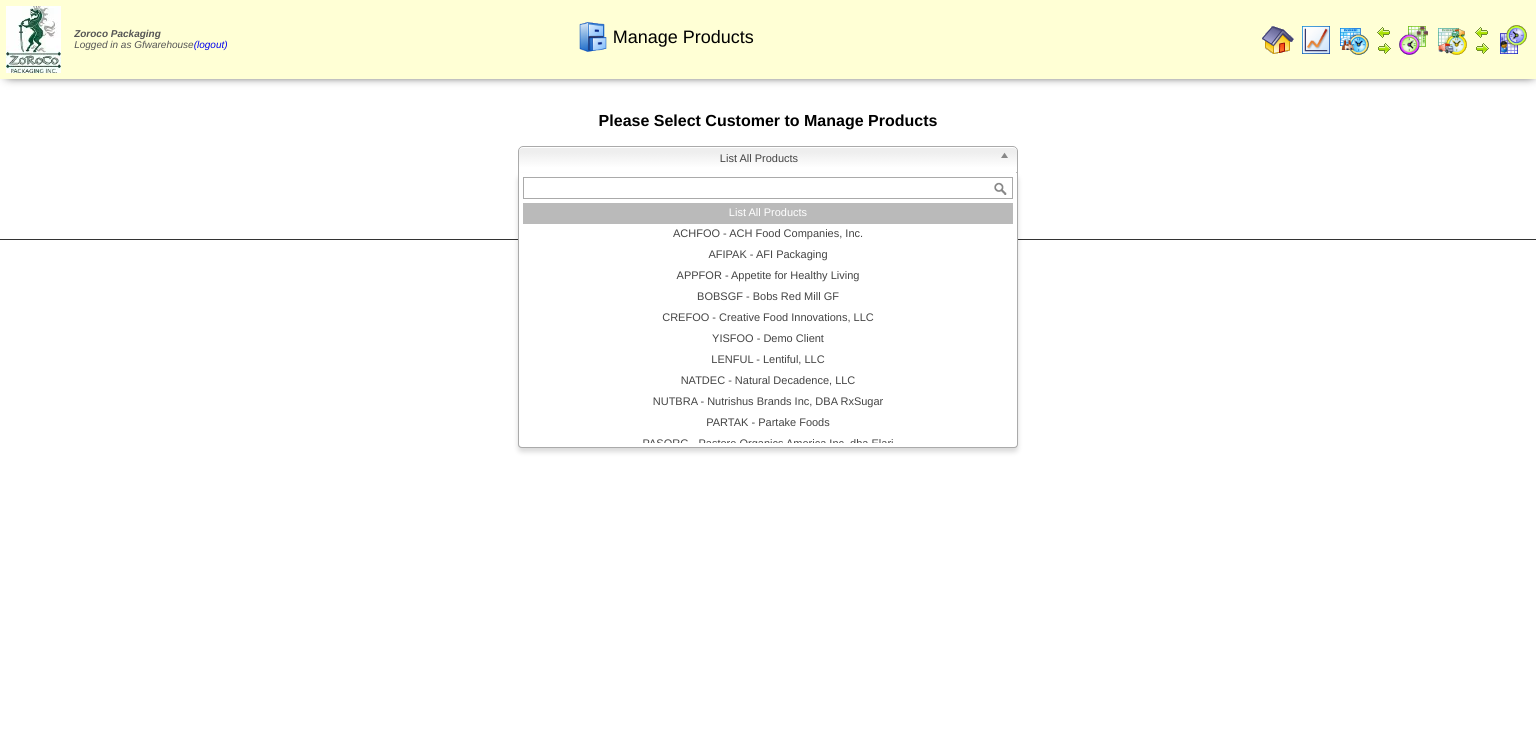 click at bounding box center (1008, 160) 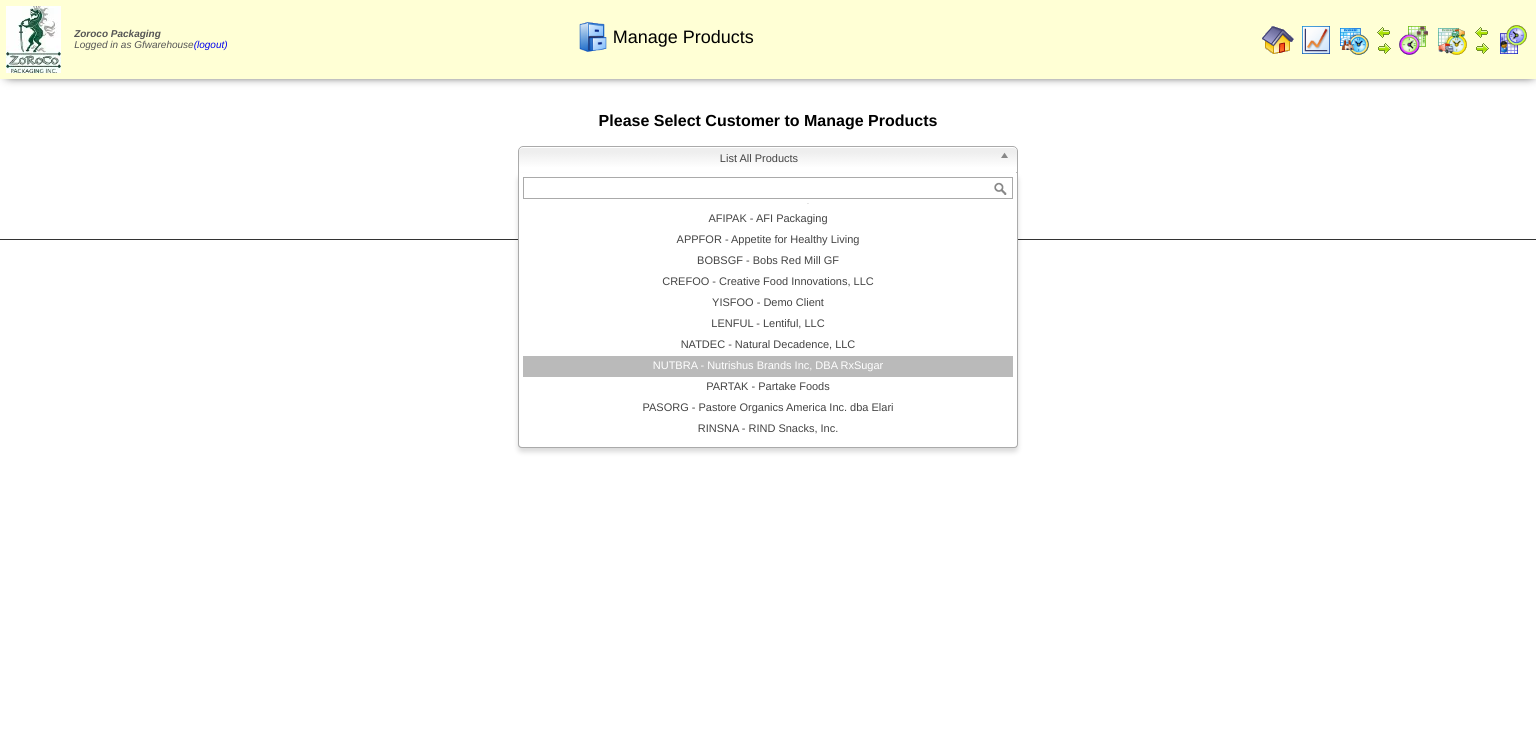 scroll, scrollTop: 0, scrollLeft: 0, axis: both 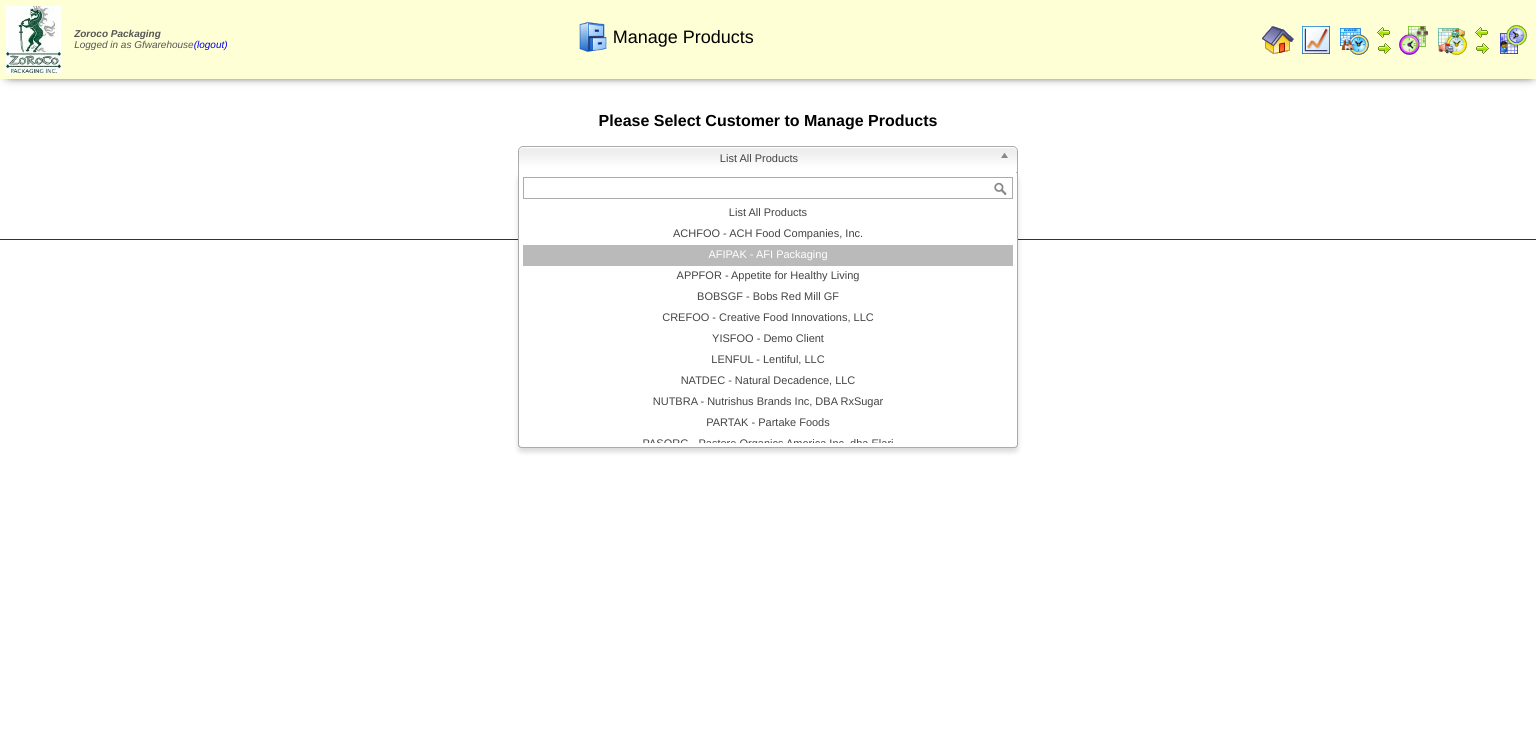 click on "AFIPAK - AFI Packaging" at bounding box center [768, 255] 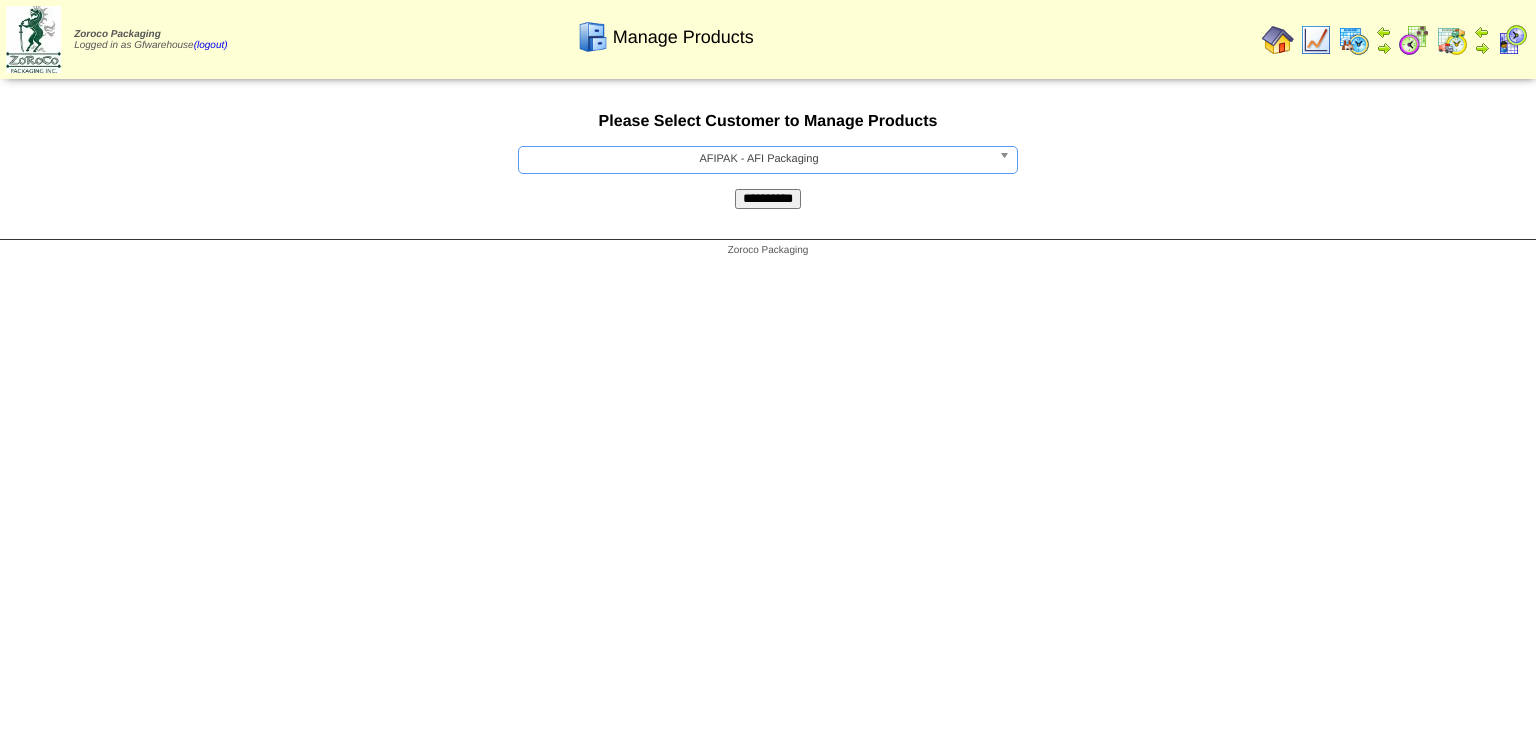 click on "**********" at bounding box center (768, 199) 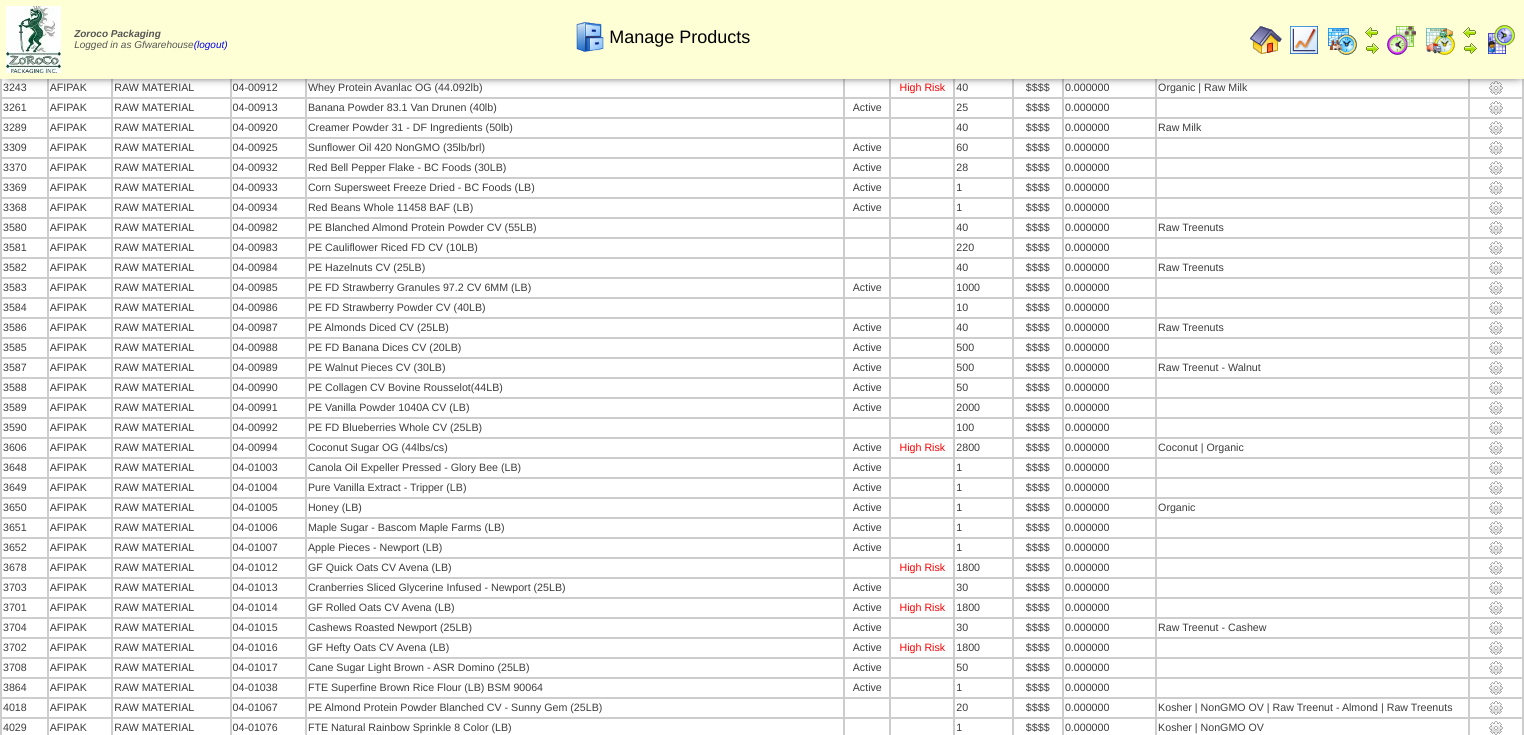 scroll, scrollTop: 5372, scrollLeft: 0, axis: vertical 